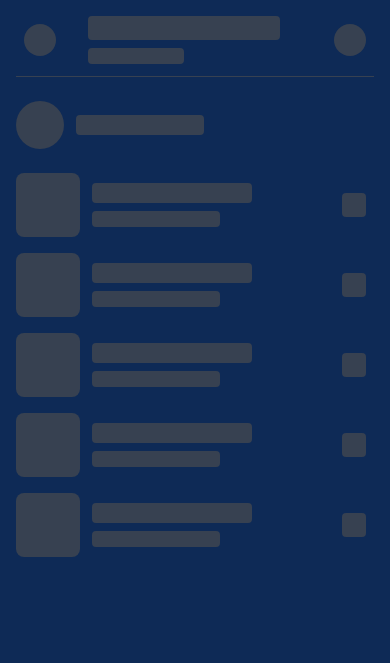scroll, scrollTop: 97, scrollLeft: 0, axis: vertical 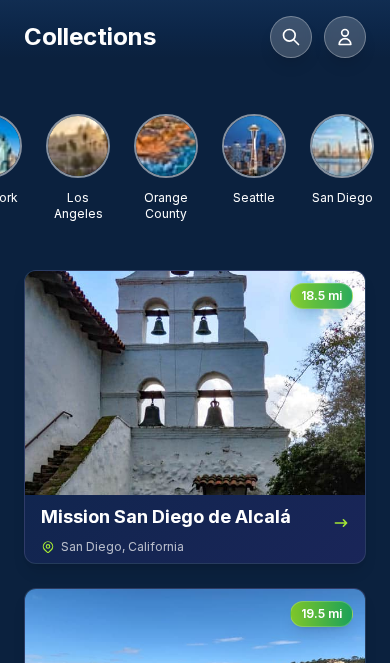 click at bounding box center [342, 146] 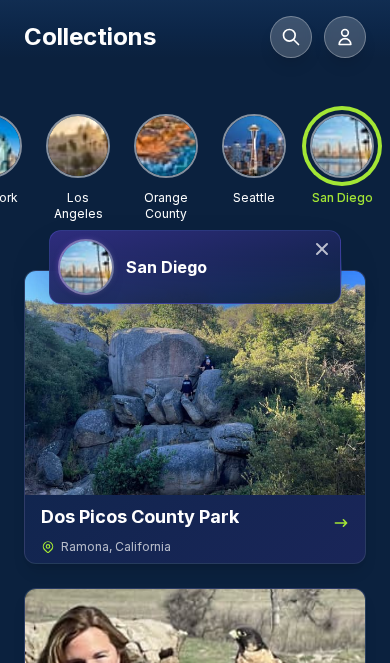 click on "San Diego" at bounding box center [166, 267] 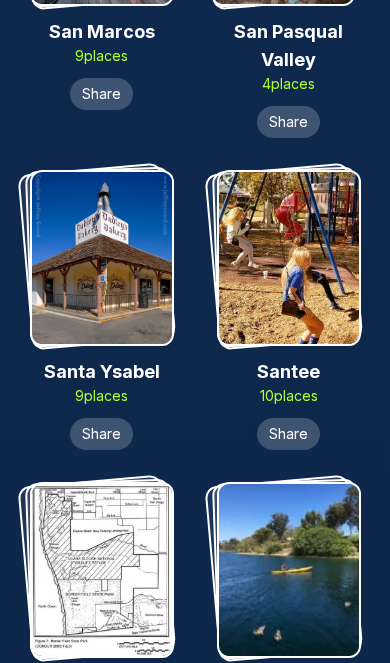scroll, scrollTop: 13489, scrollLeft: 0, axis: vertical 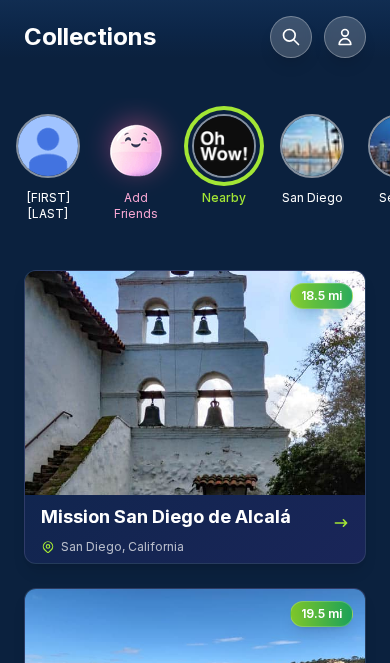 click at bounding box center [312, 146] 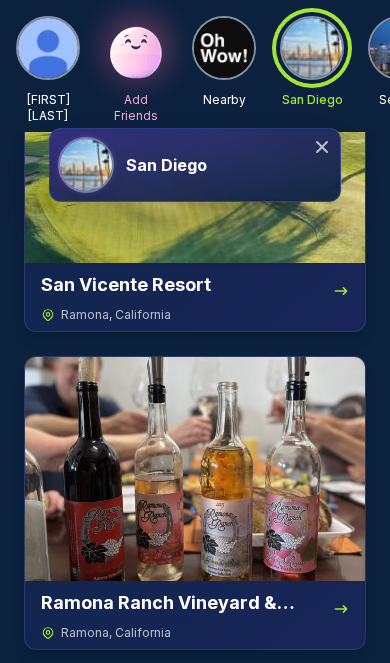 scroll, scrollTop: 13243, scrollLeft: 0, axis: vertical 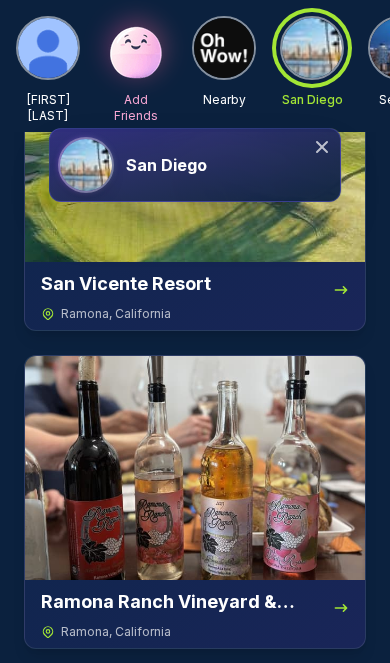 click 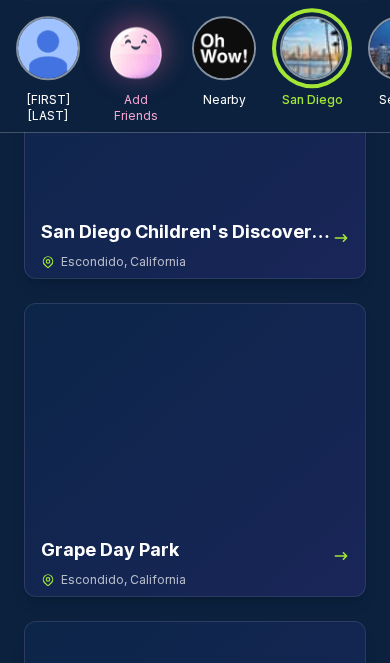 scroll, scrollTop: 28320, scrollLeft: 0, axis: vertical 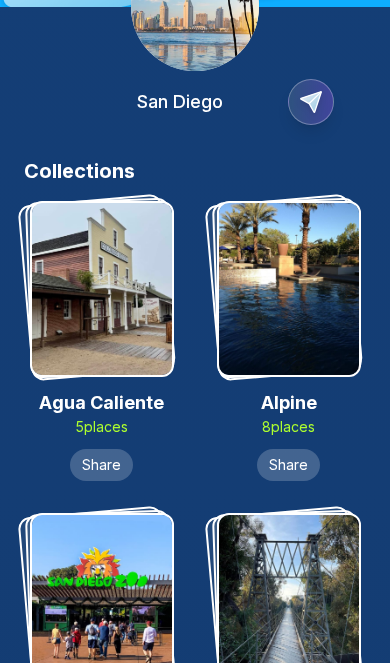 click at bounding box center (289, 289) 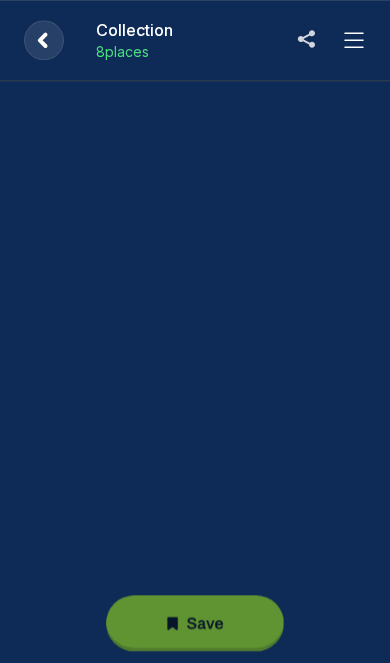 scroll, scrollTop: 0, scrollLeft: 0, axis: both 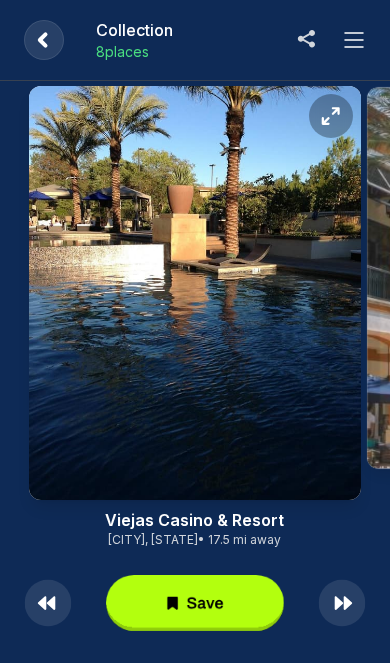 click at bounding box center [354, 40] 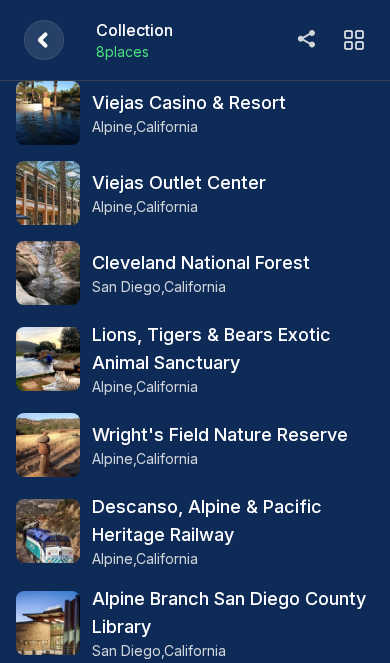 scroll, scrollTop: 0, scrollLeft: 0, axis: both 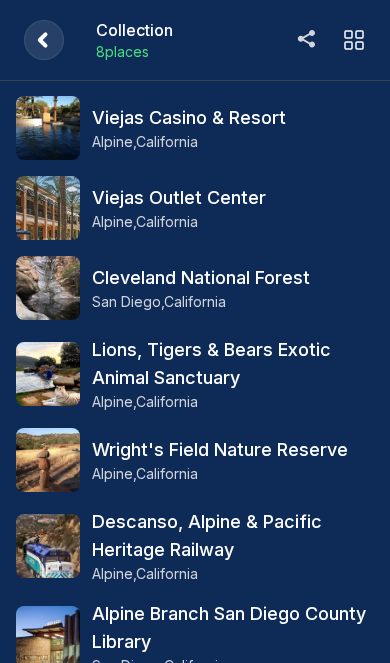 click 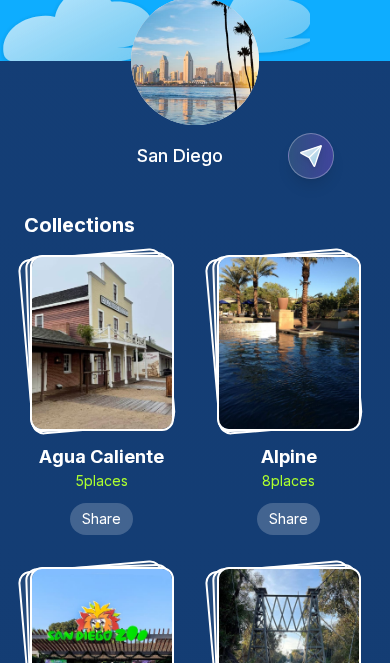 scroll, scrollTop: 0, scrollLeft: 0, axis: both 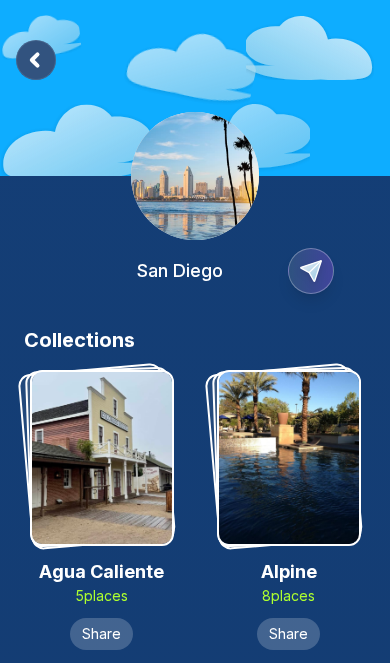 click 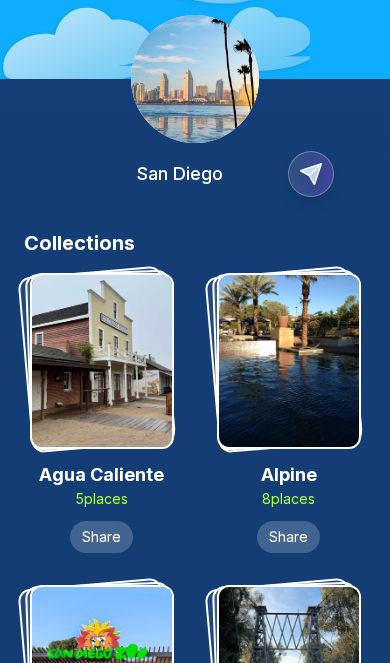 scroll, scrollTop: 0, scrollLeft: 0, axis: both 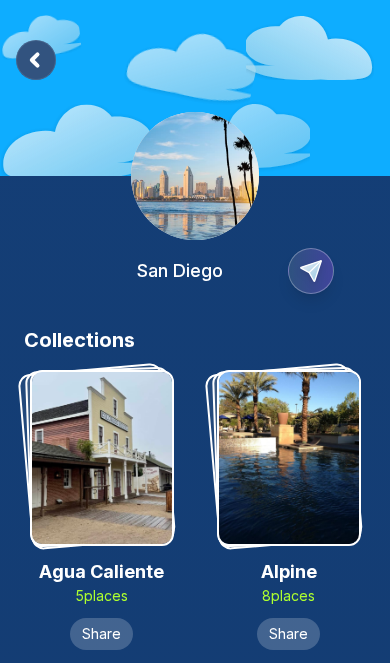 click 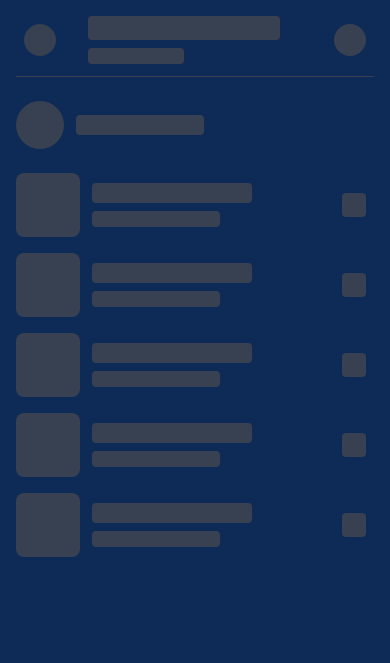 scroll, scrollTop: 117, scrollLeft: 0, axis: vertical 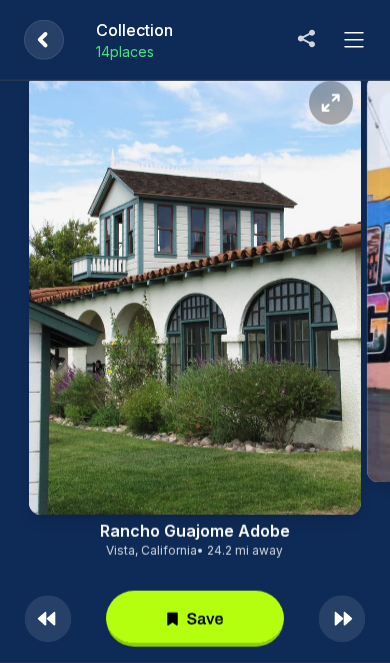 click 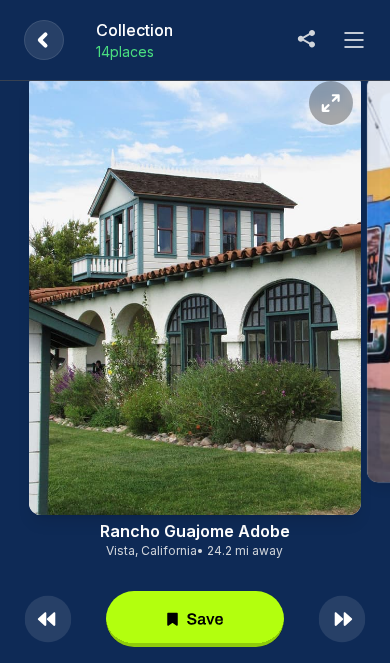 click 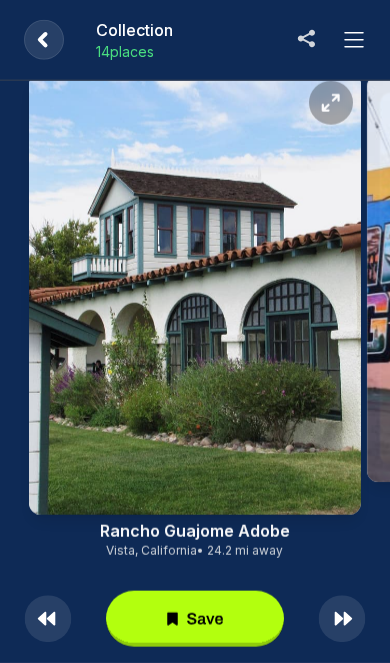 scroll, scrollTop: 97, scrollLeft: 0, axis: vertical 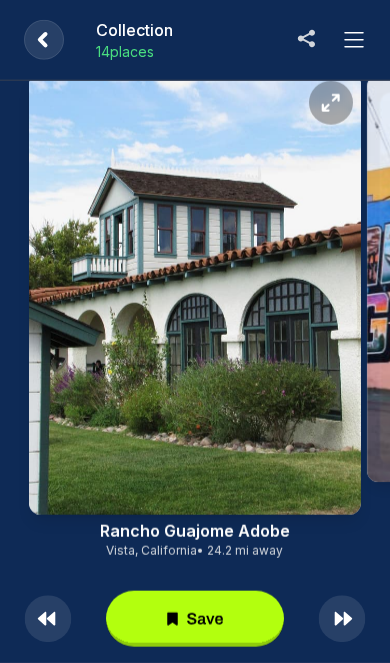 click 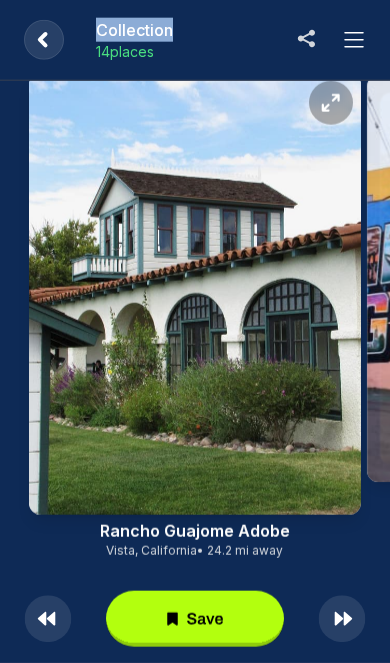 click on "Rancho Guajome Adobe Vista, California  • 24.2 mi away" at bounding box center [195, 352] 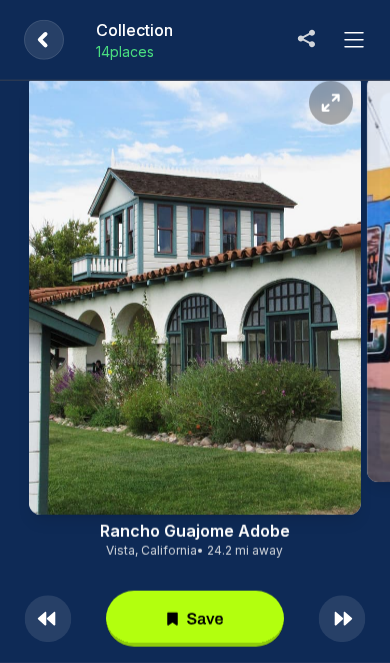 click 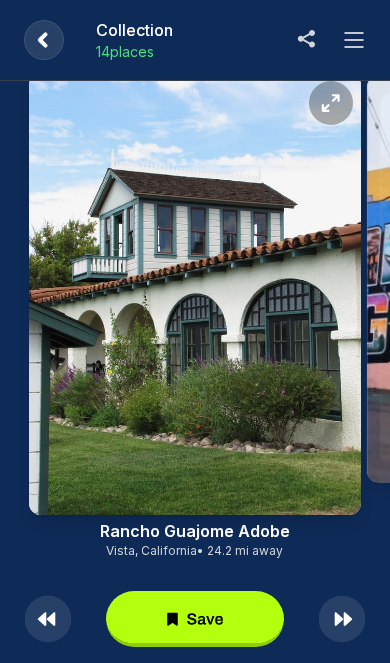 click 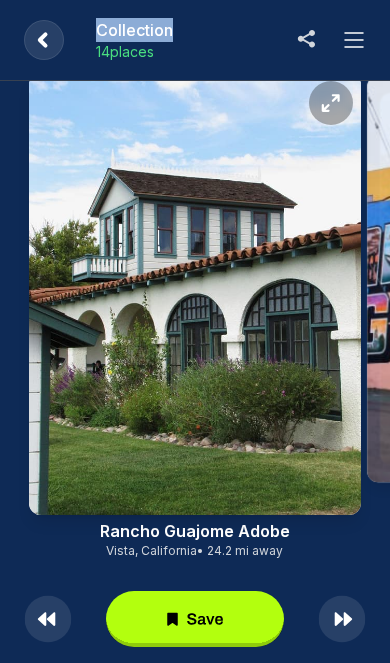 click 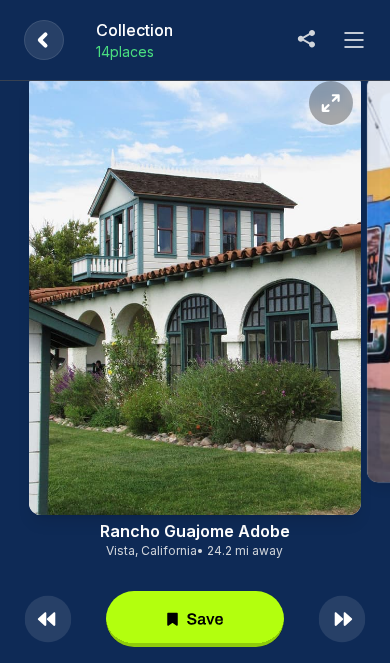 click 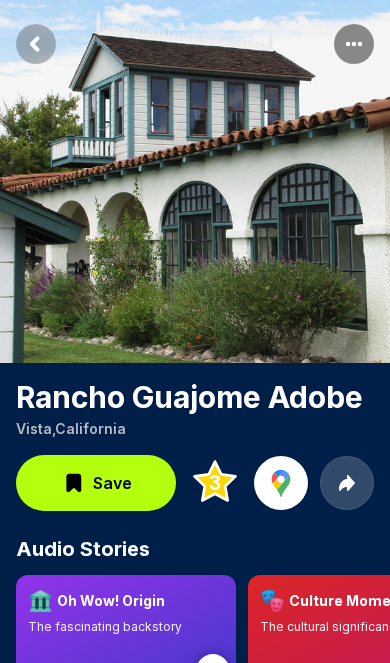 click 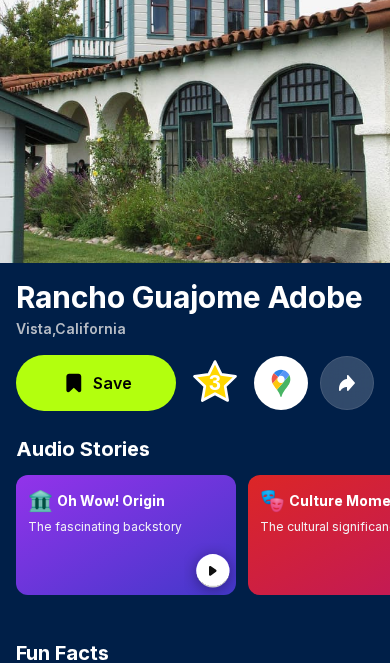 scroll, scrollTop: 0, scrollLeft: 0, axis: both 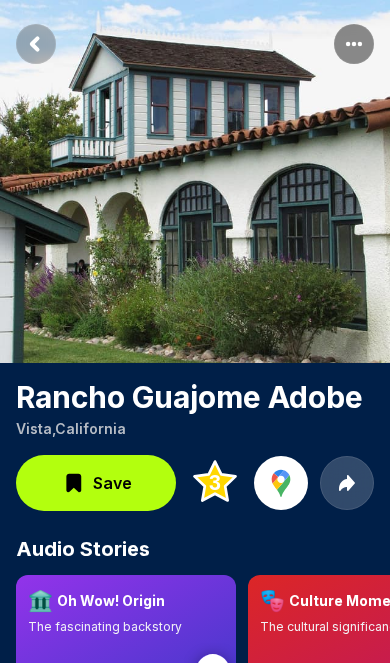 click 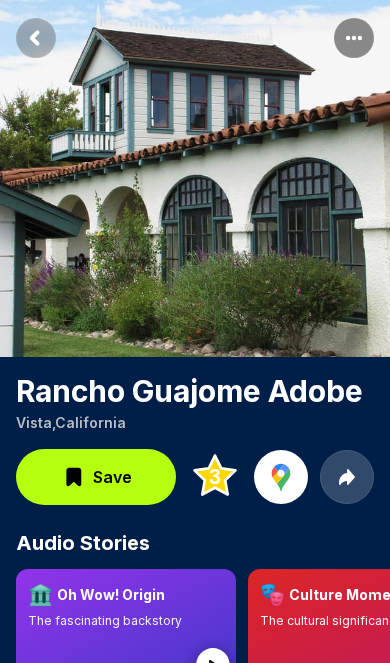 scroll, scrollTop: 0, scrollLeft: 0, axis: both 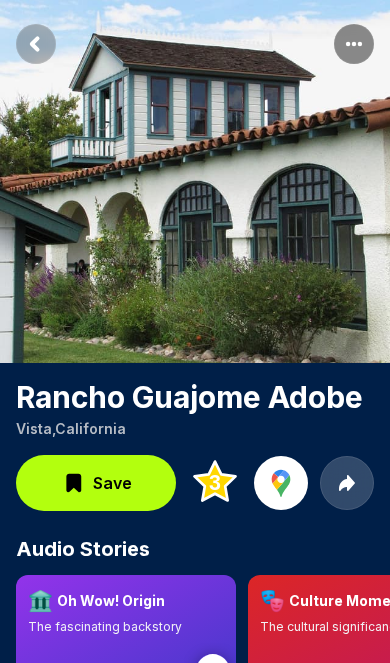 click 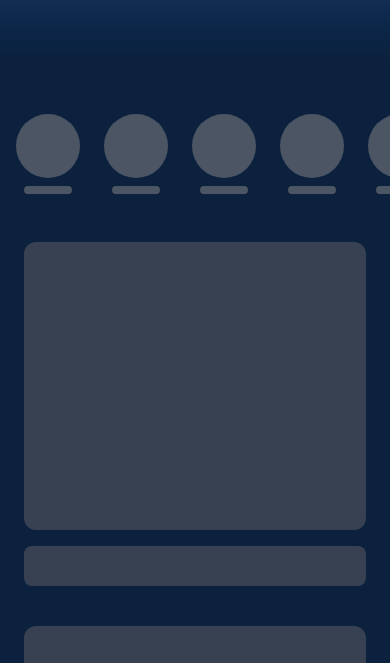 scroll, scrollTop: 0, scrollLeft: 0, axis: both 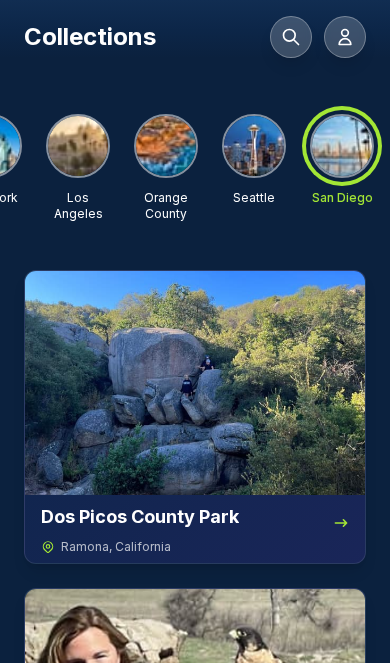 click at bounding box center (342, 146) 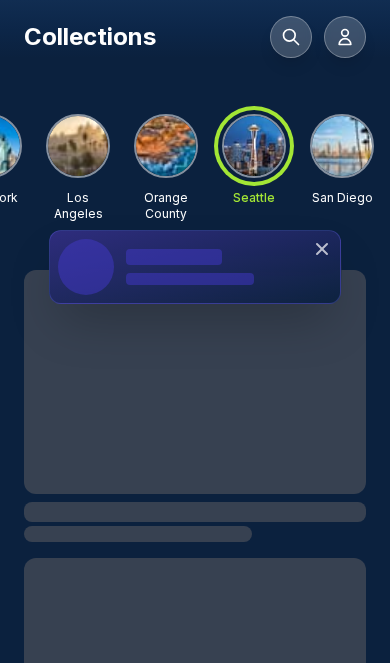 scroll, scrollTop: 0, scrollLeft: 410, axis: horizontal 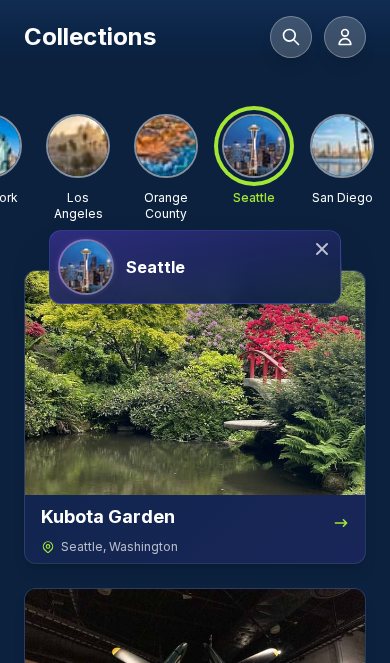 click at bounding box center (342, 146) 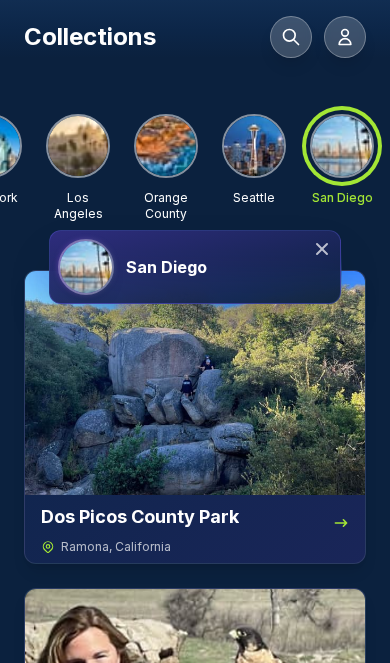 click on "San Diego" at bounding box center [229, 267] 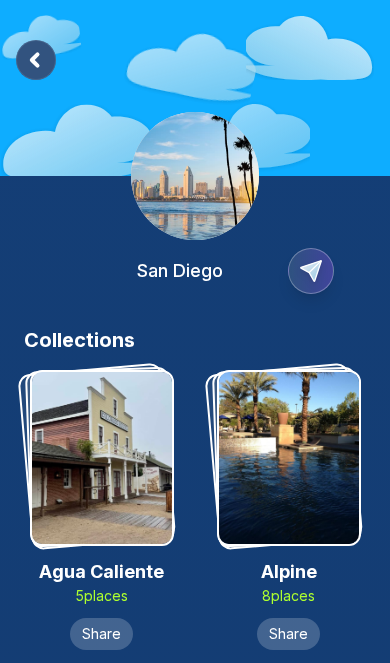 click at bounding box center [289, 458] 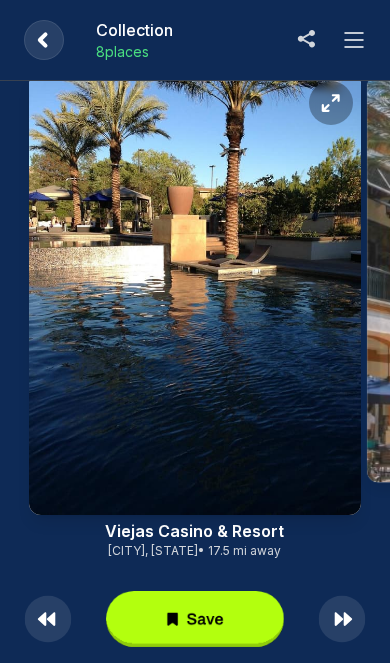 click 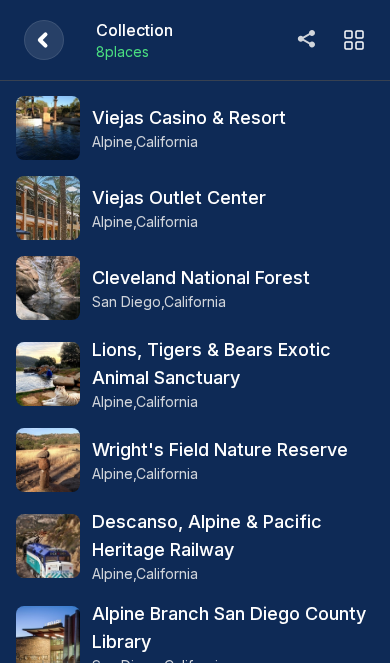 click 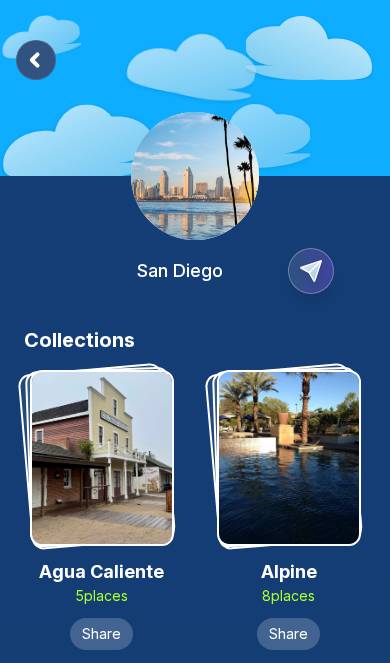 click at bounding box center [289, 458] 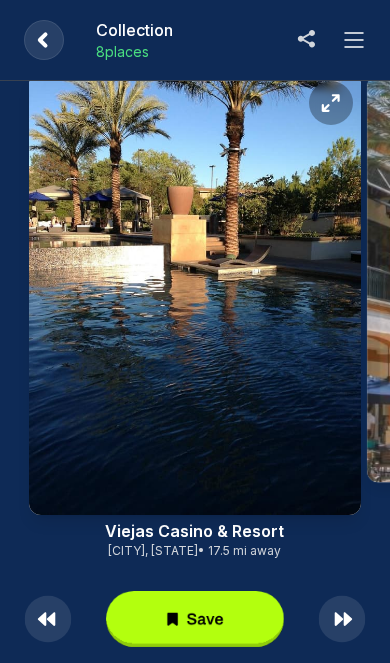 click at bounding box center (44, 40) 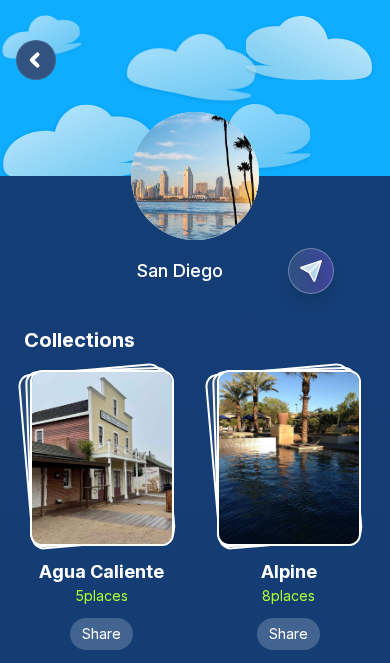 click on "San Diego" at bounding box center [195, 163] 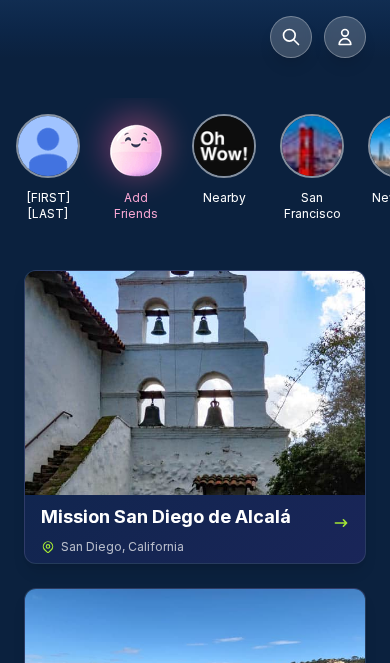 click 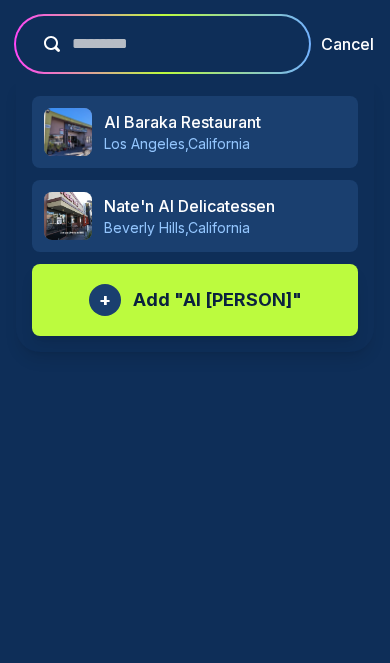 type on "*********" 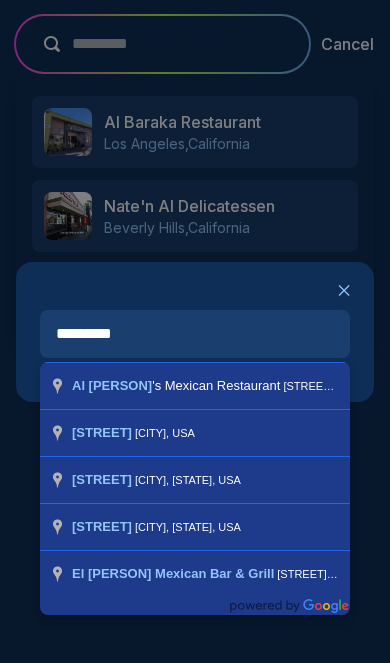 type on "**********" 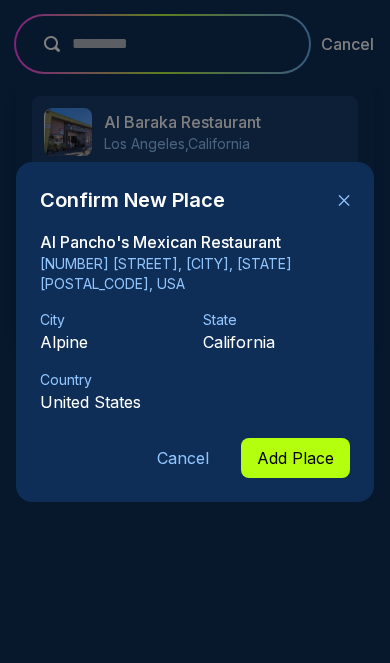 click on "Add Place" at bounding box center [295, 458] 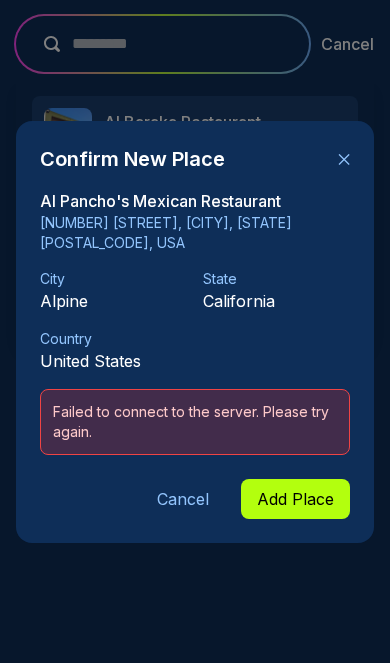 click on "✕" at bounding box center (344, 159) 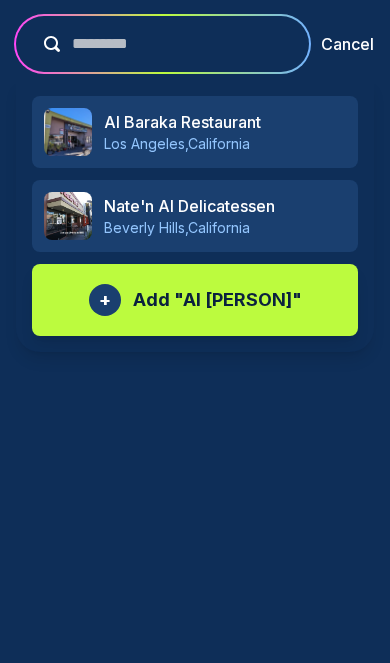 click on "Add " Al pancho "" at bounding box center (217, 300) 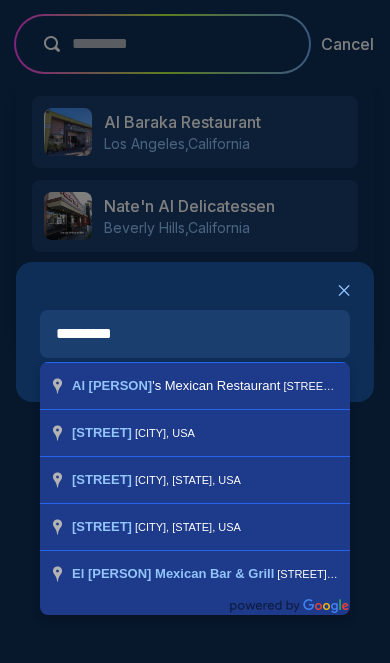 type on "**********" 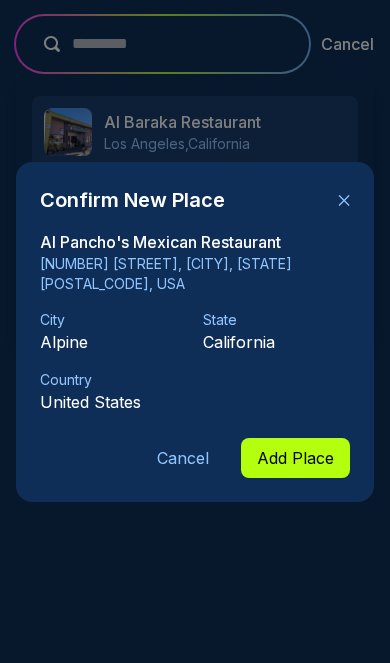 click on "Add Place" at bounding box center [295, 458] 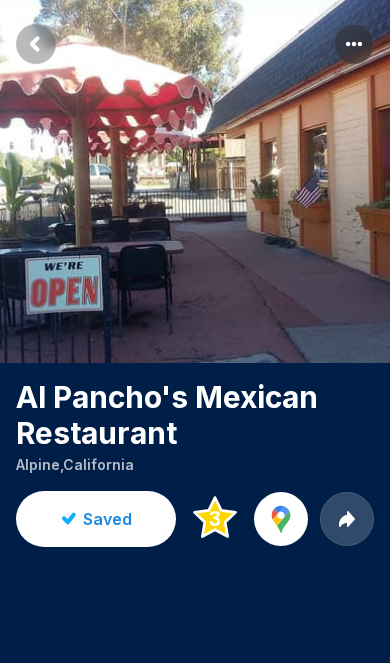 click 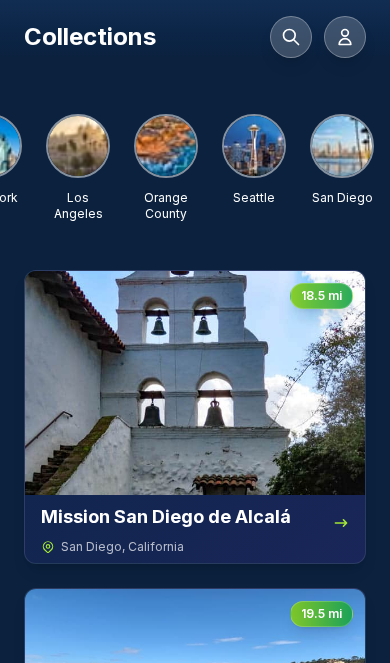 scroll, scrollTop: 0, scrollLeft: 410, axis: horizontal 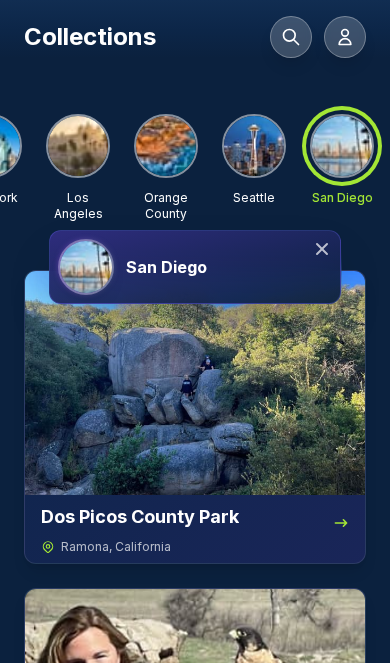 click on "San Diego" at bounding box center (229, 267) 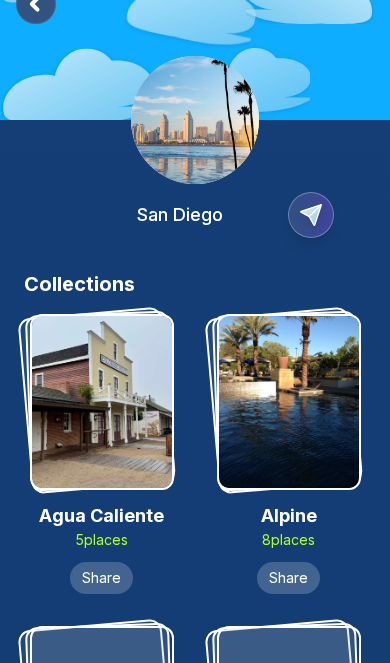 scroll, scrollTop: 56, scrollLeft: 0, axis: vertical 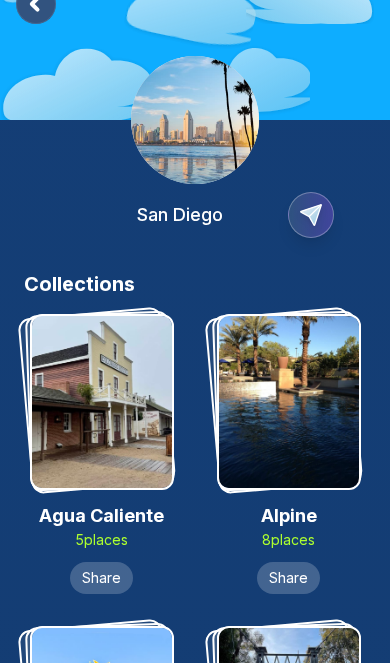 click at bounding box center (289, 402) 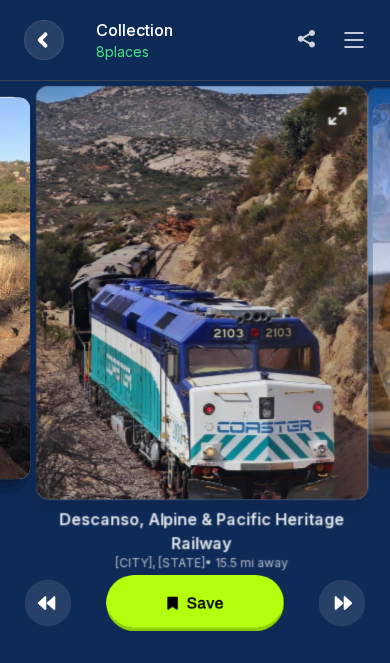 scroll, scrollTop: 33, scrollLeft: 0, axis: vertical 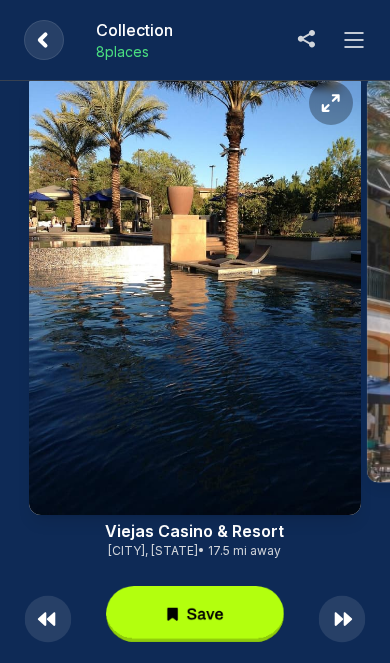 click 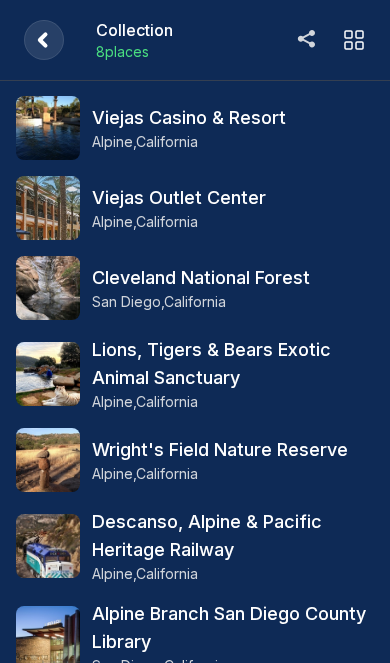scroll, scrollTop: 36, scrollLeft: 0, axis: vertical 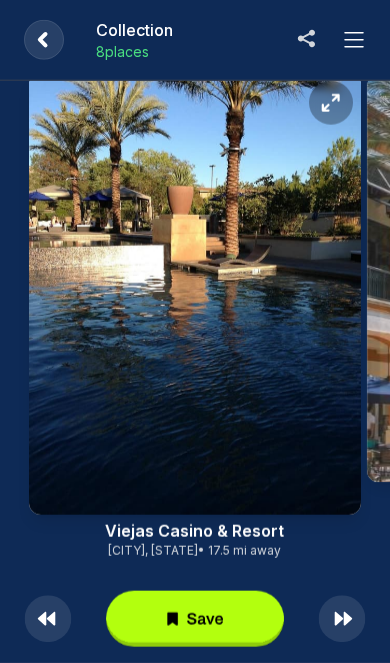 click 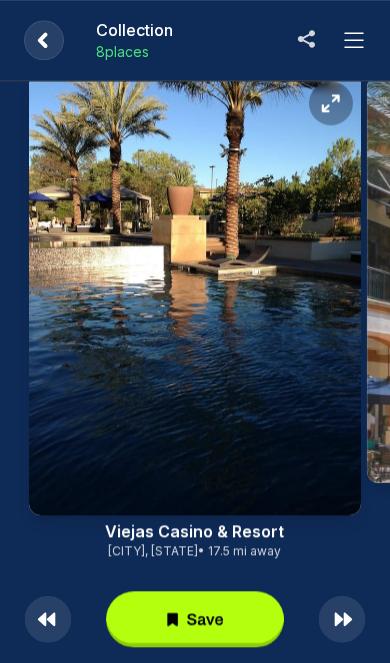 scroll, scrollTop: 0, scrollLeft: 0, axis: both 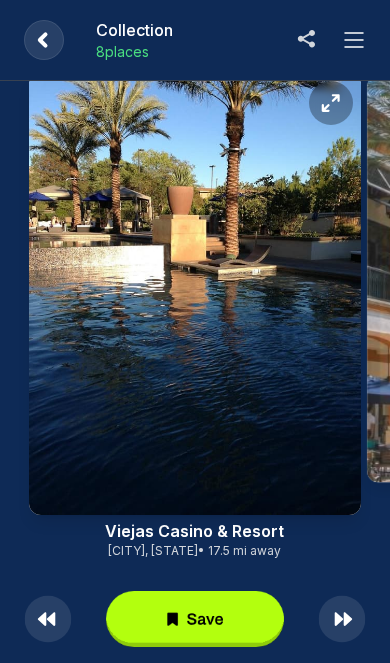 click 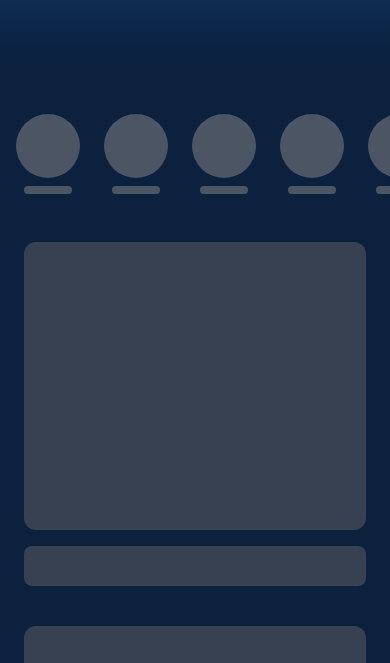 scroll, scrollTop: 0, scrollLeft: 0, axis: both 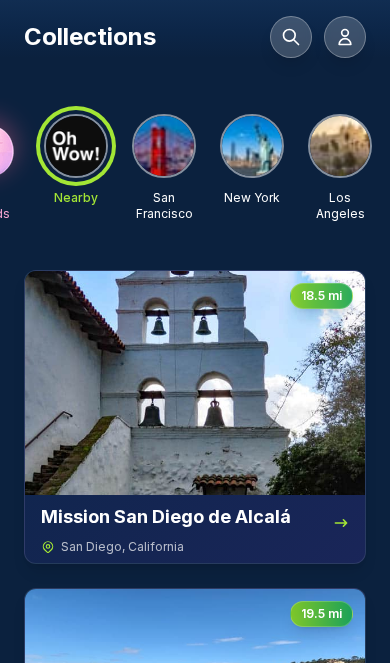 click 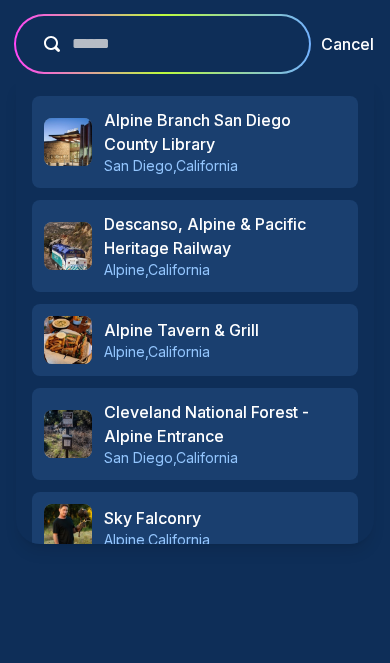type on "******" 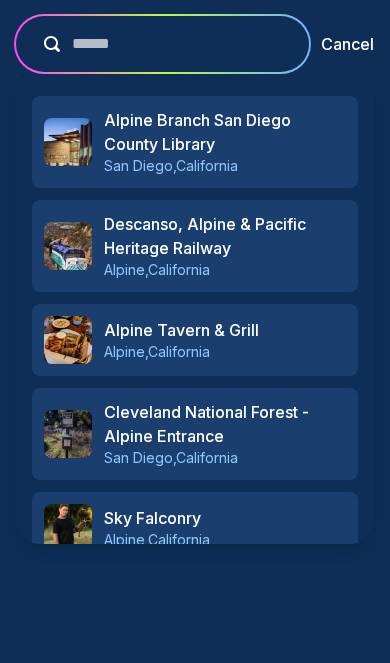 scroll, scrollTop: 0, scrollLeft: 0, axis: both 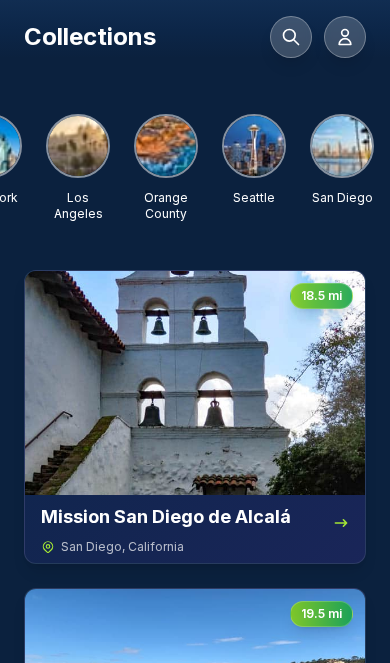 click at bounding box center (342, 146) 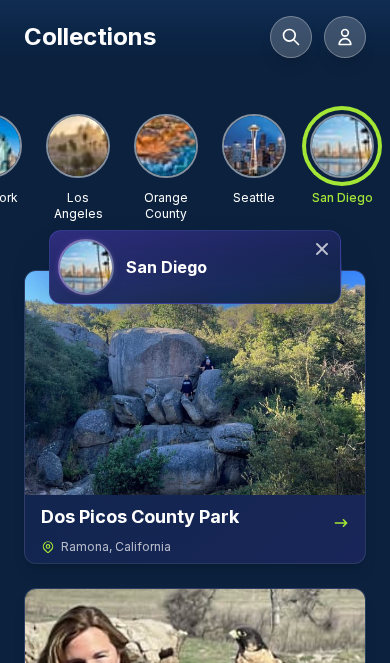 click on "San Diego" at bounding box center [166, 267] 